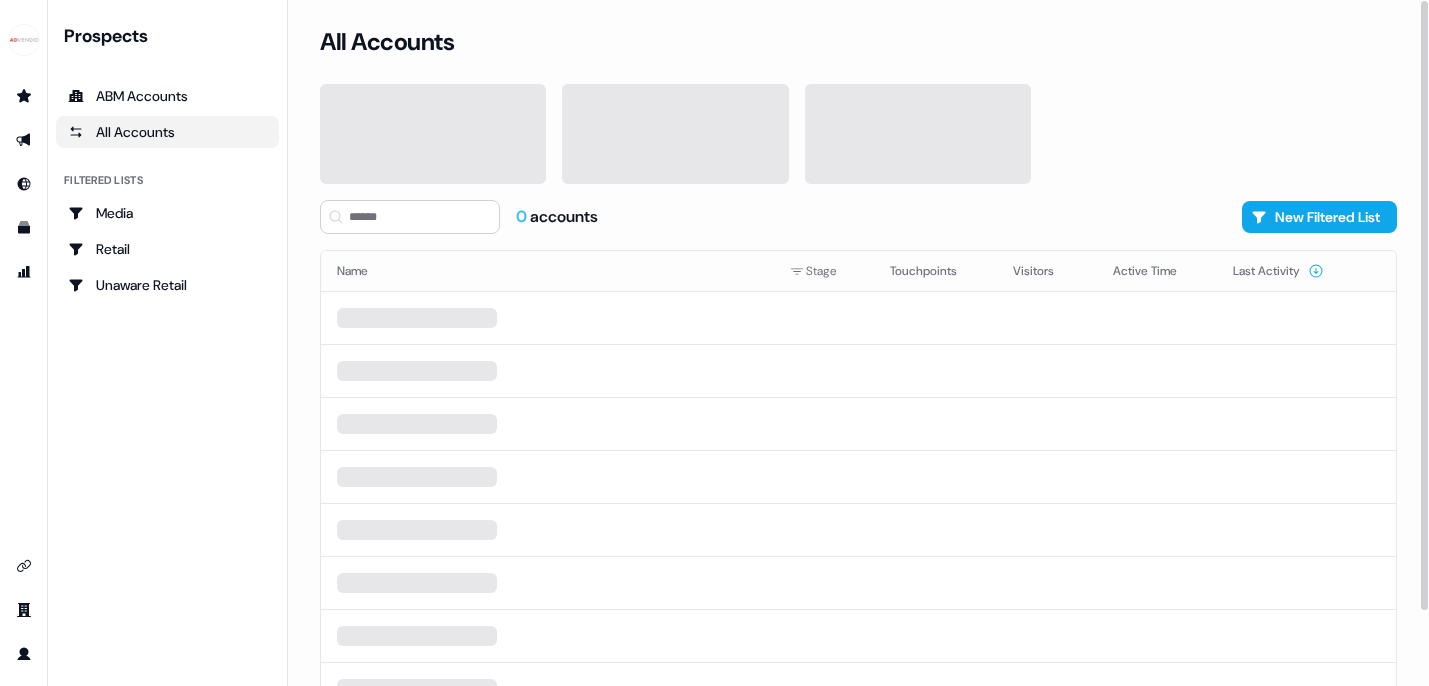 scroll, scrollTop: 0, scrollLeft: 0, axis: both 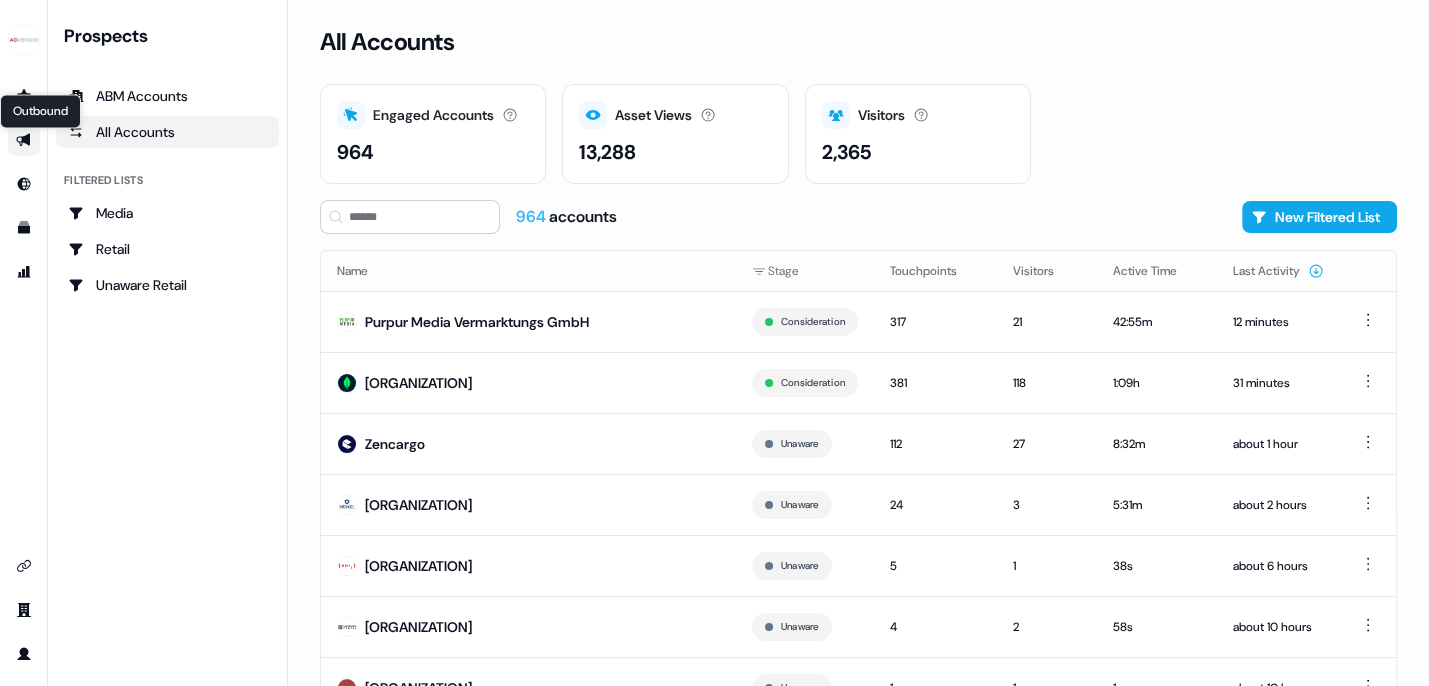 click 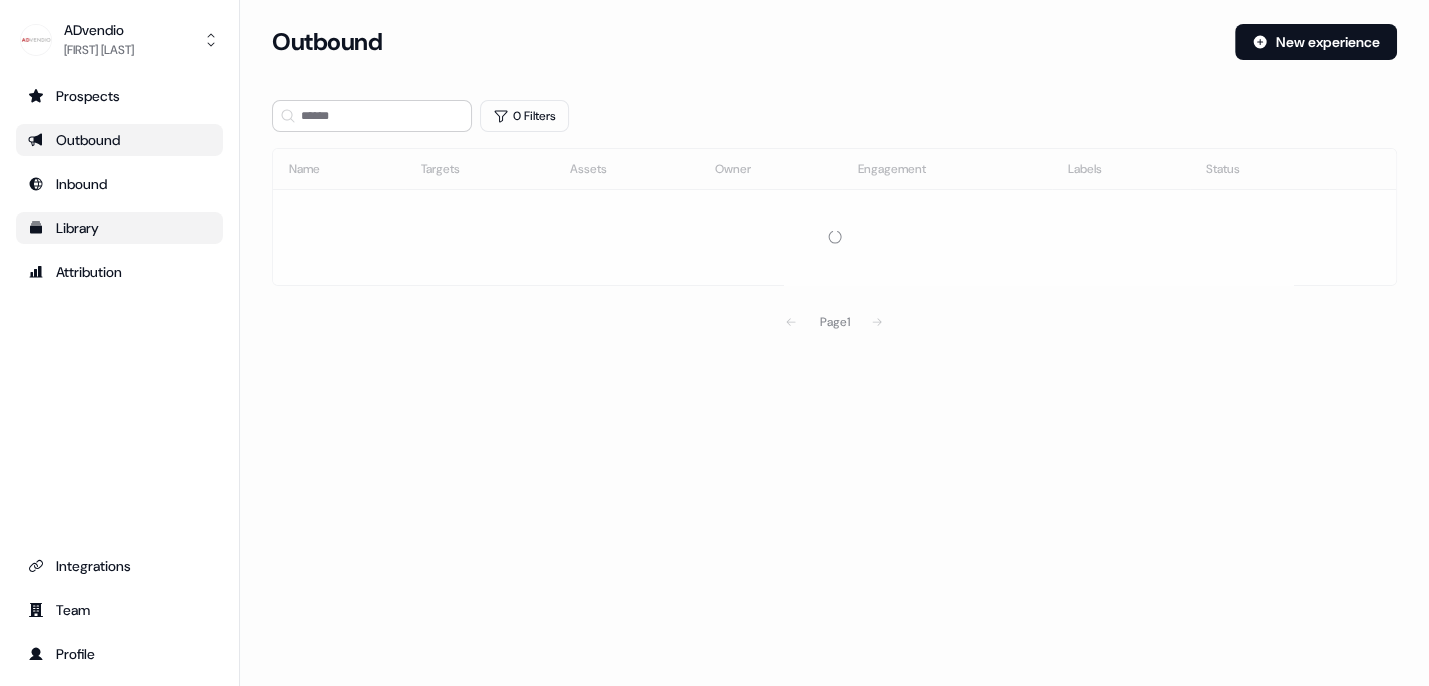 click on "Library" at bounding box center (119, 228) 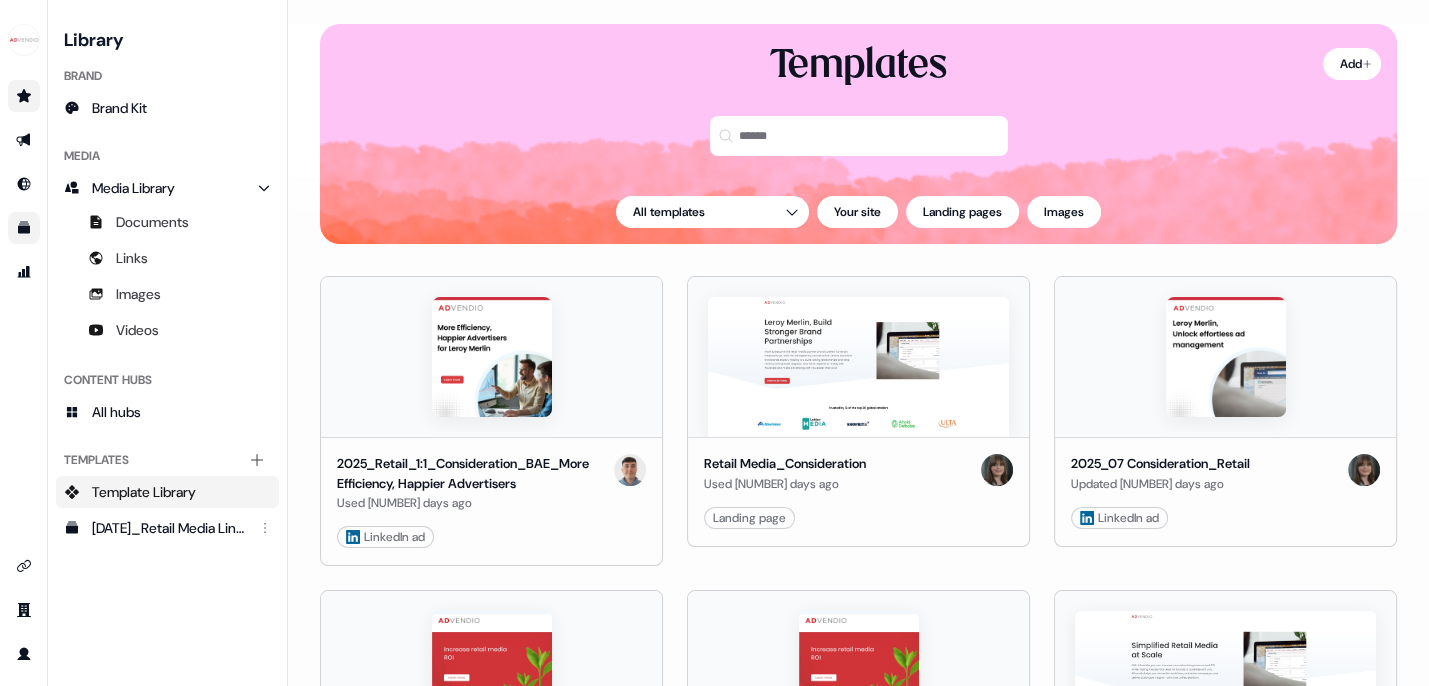 click at bounding box center (24, 96) 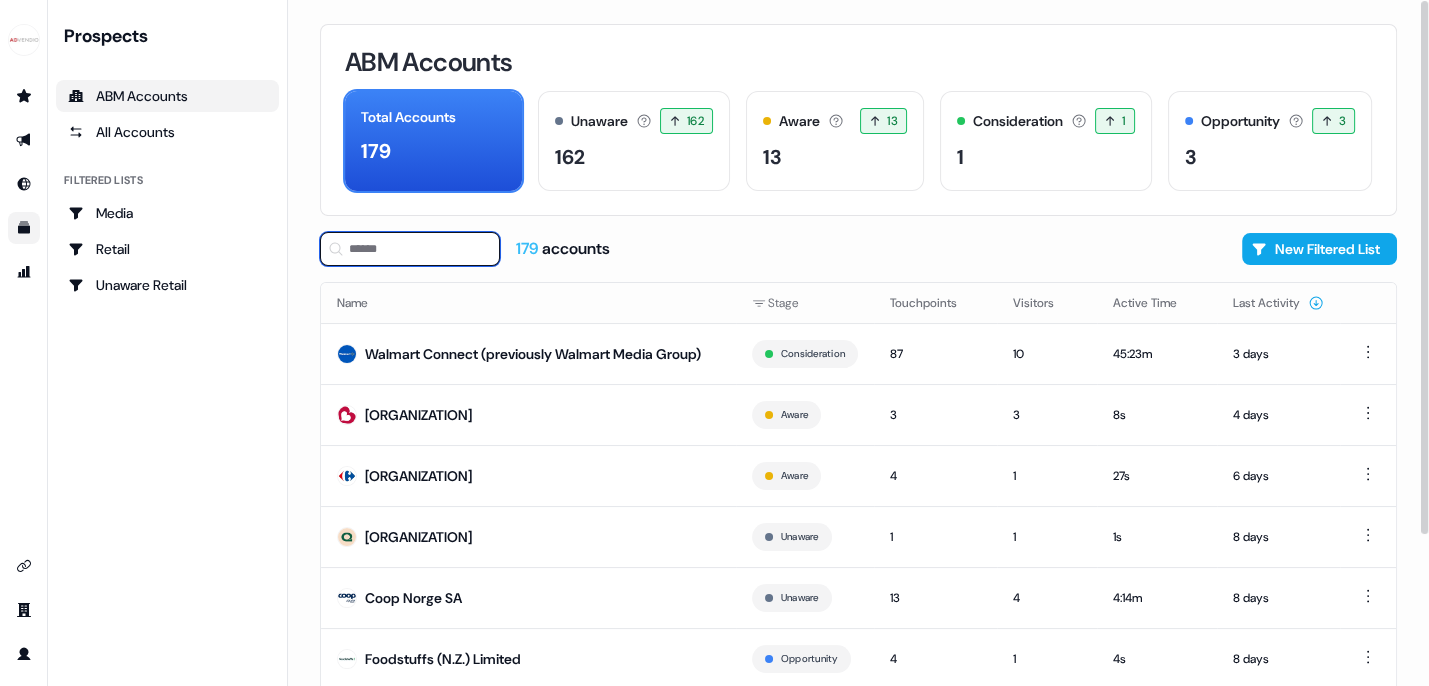 click at bounding box center [410, 249] 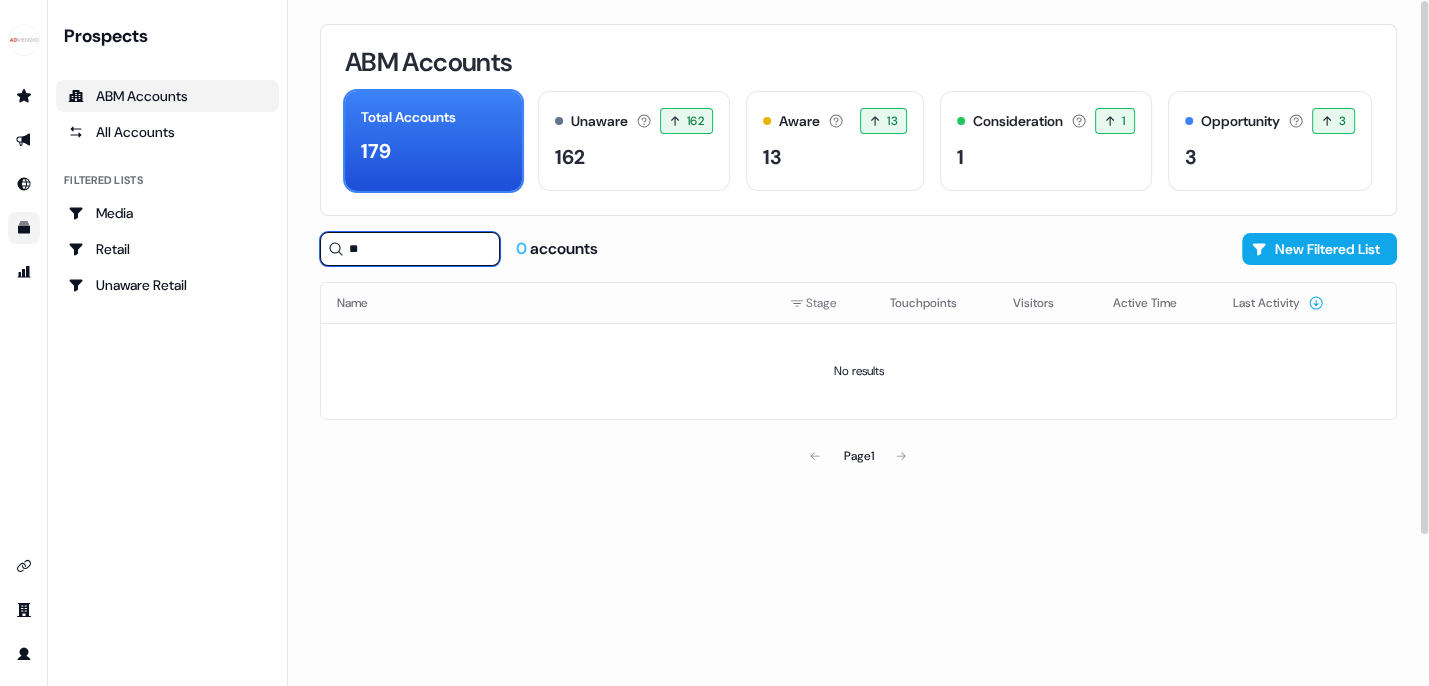 type on "*" 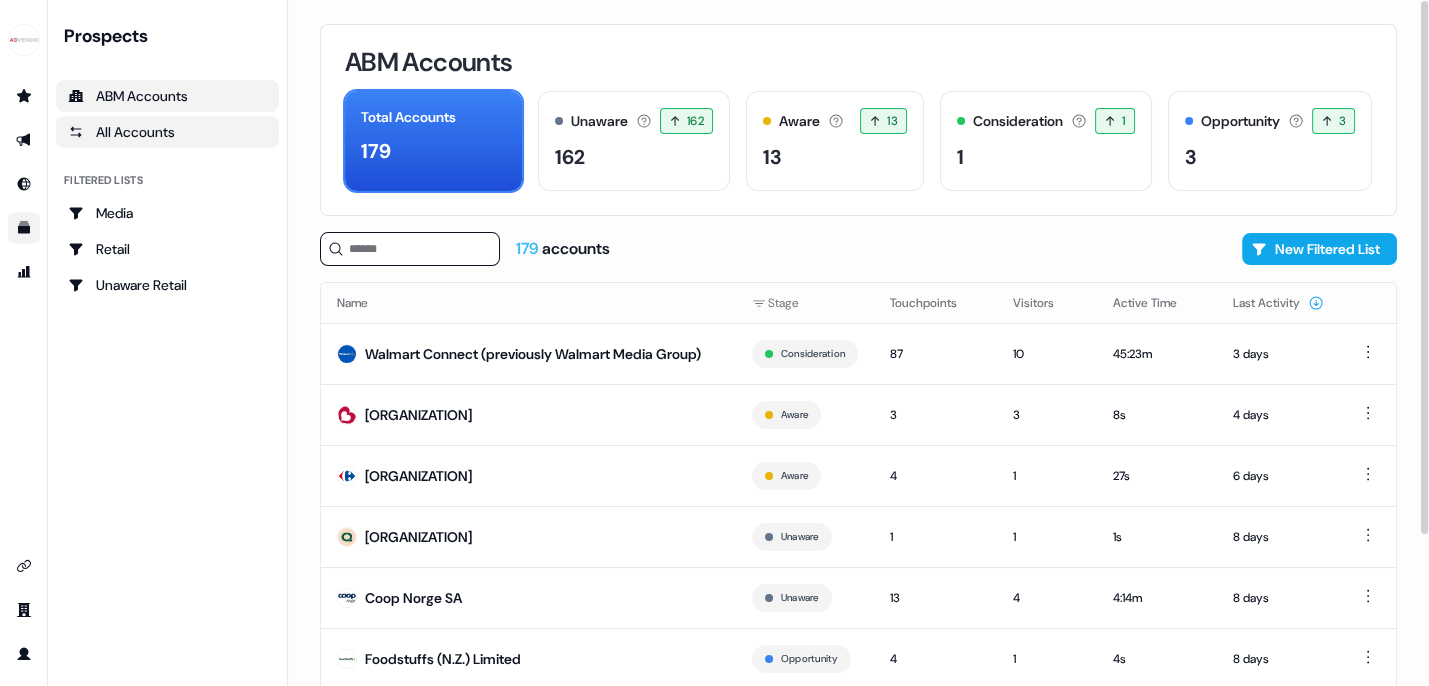 click on "All Accounts" at bounding box center [167, 132] 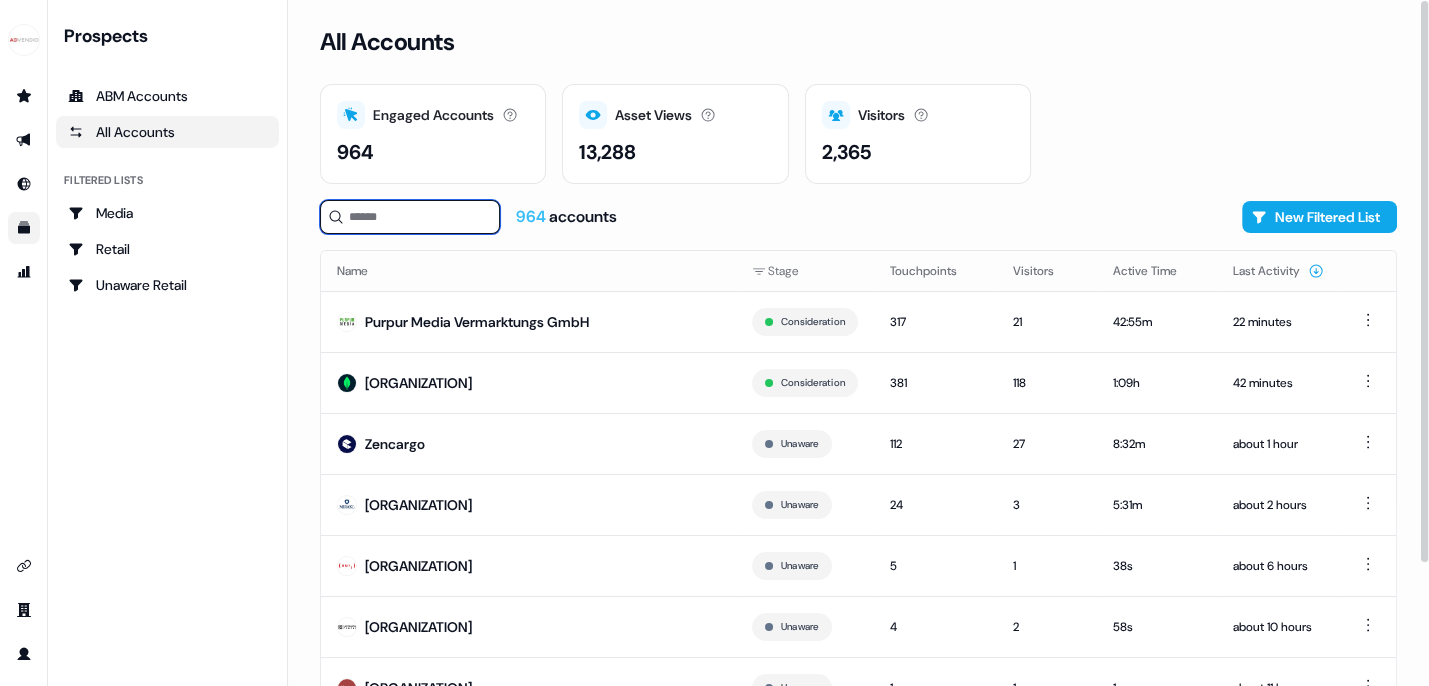 click at bounding box center [410, 217] 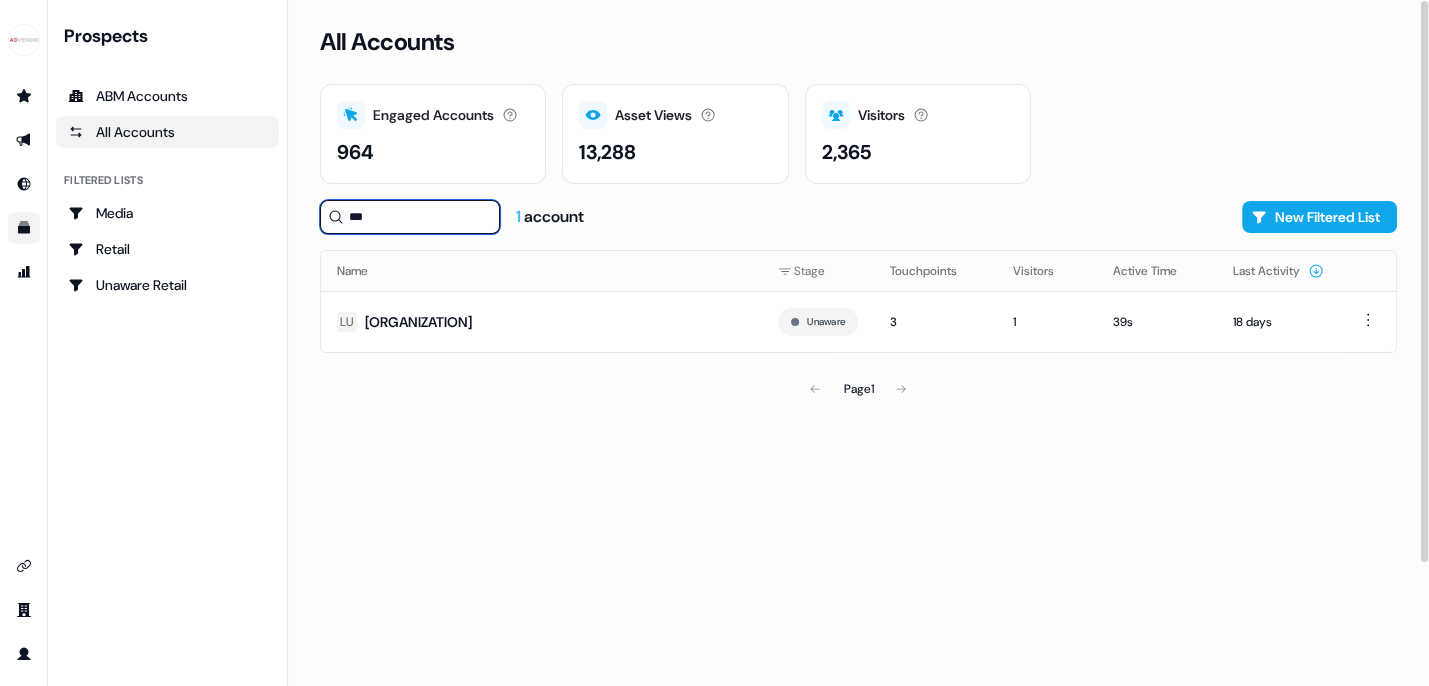 drag, startPoint x: 376, startPoint y: 222, endPoint x: 356, endPoint y: 218, distance: 20.396078 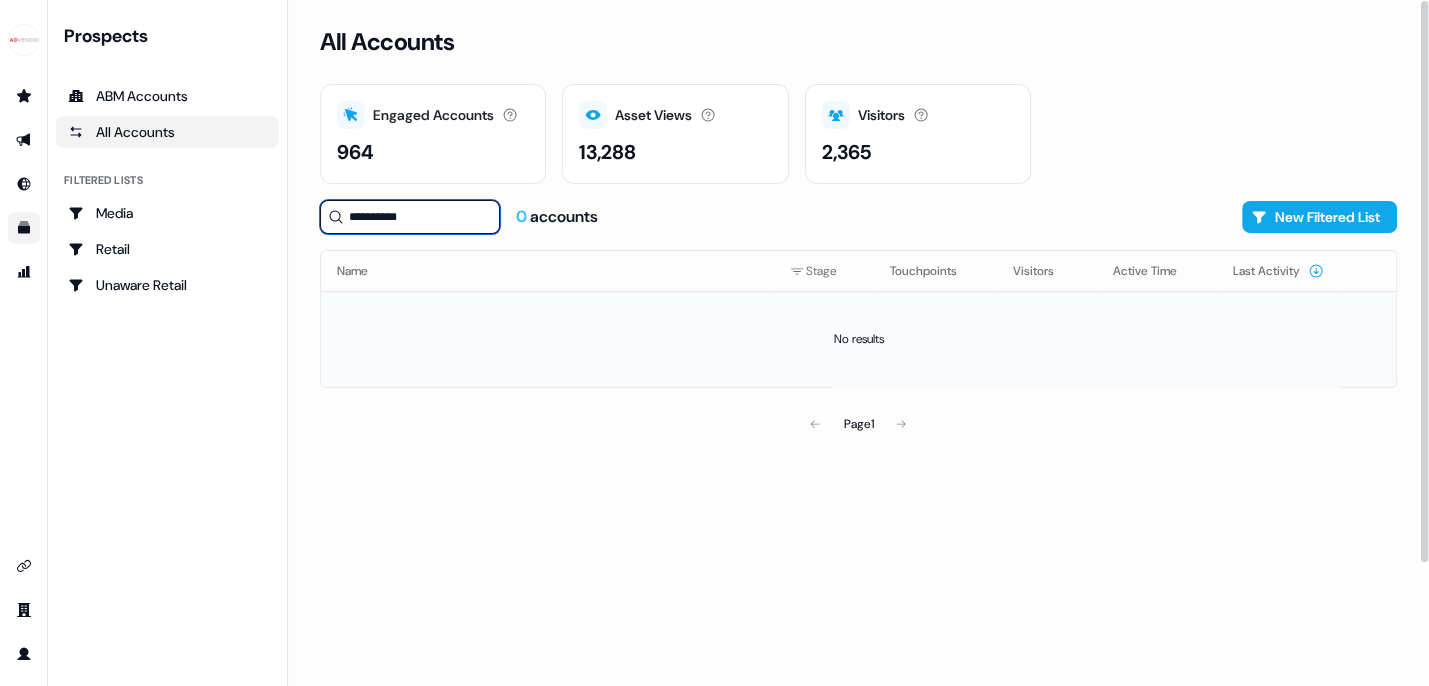 type on "**********" 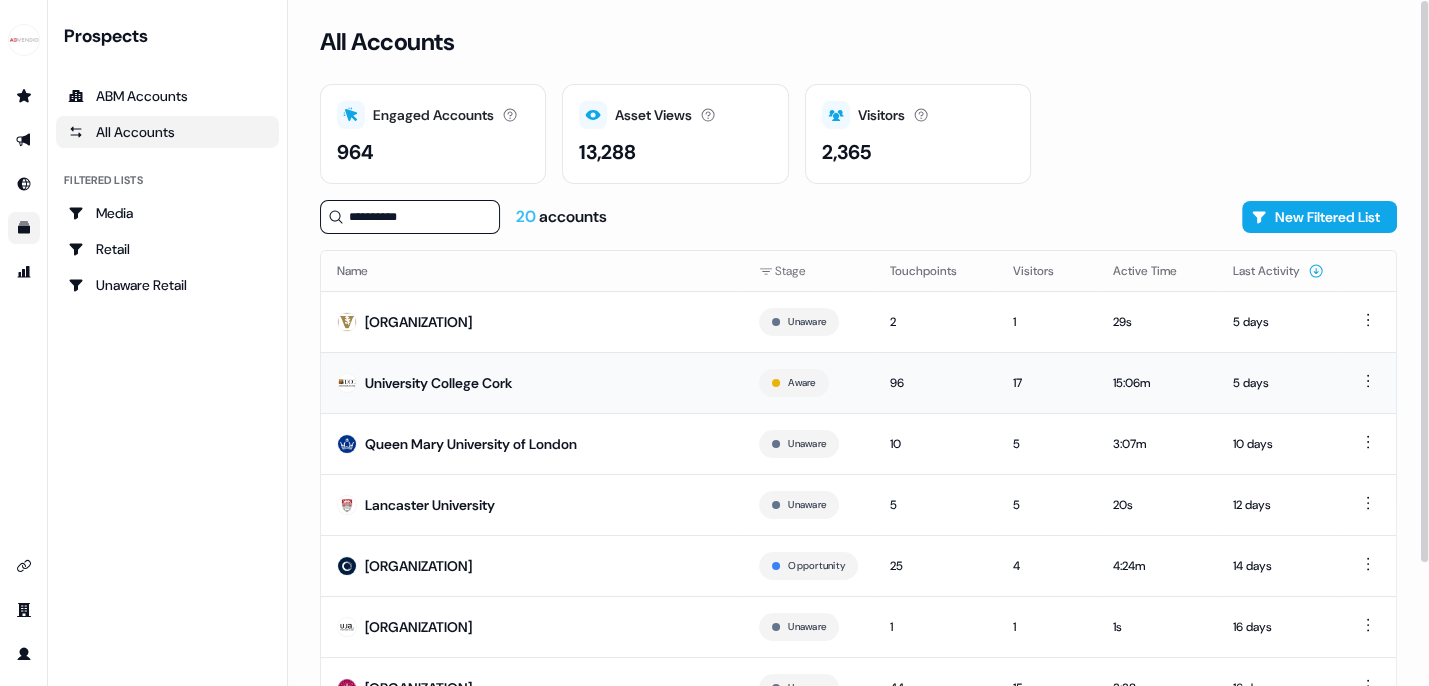 click on "University College Cork" at bounding box center (438, 383) 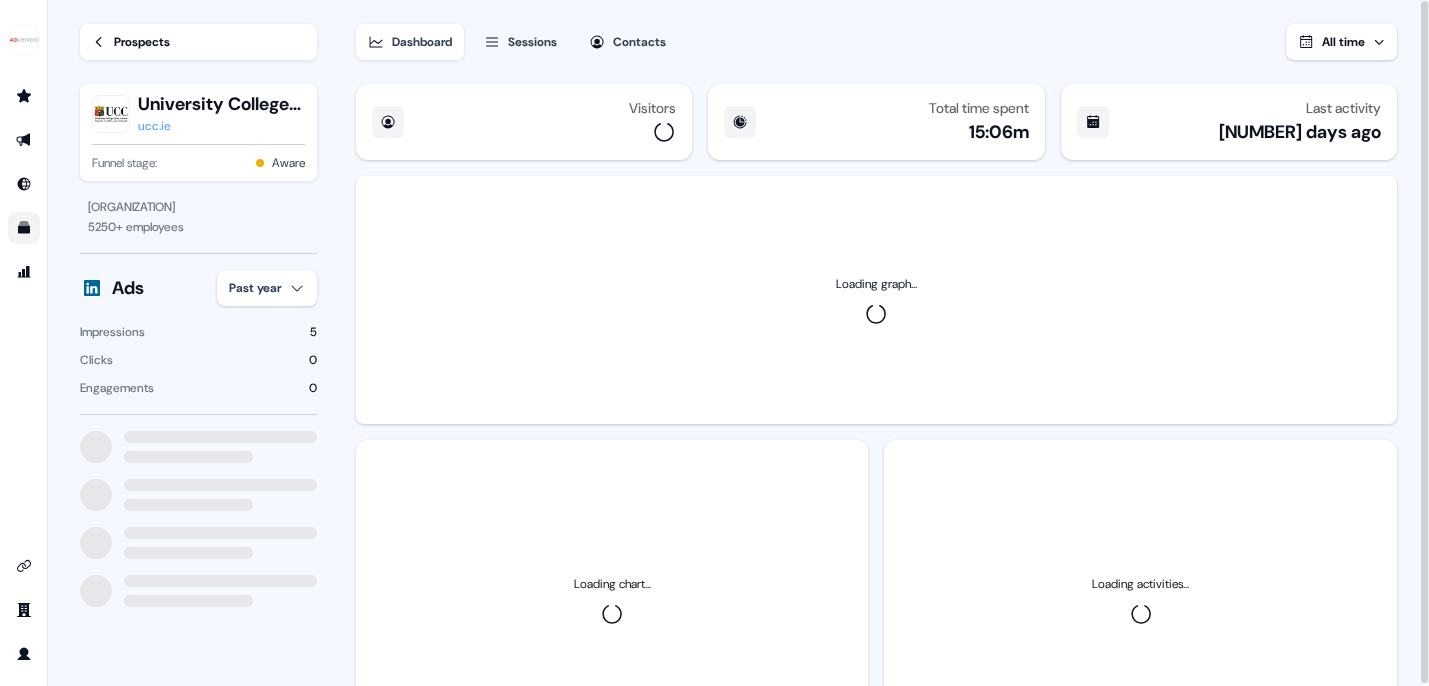 click on "Sessions" at bounding box center (532, 42) 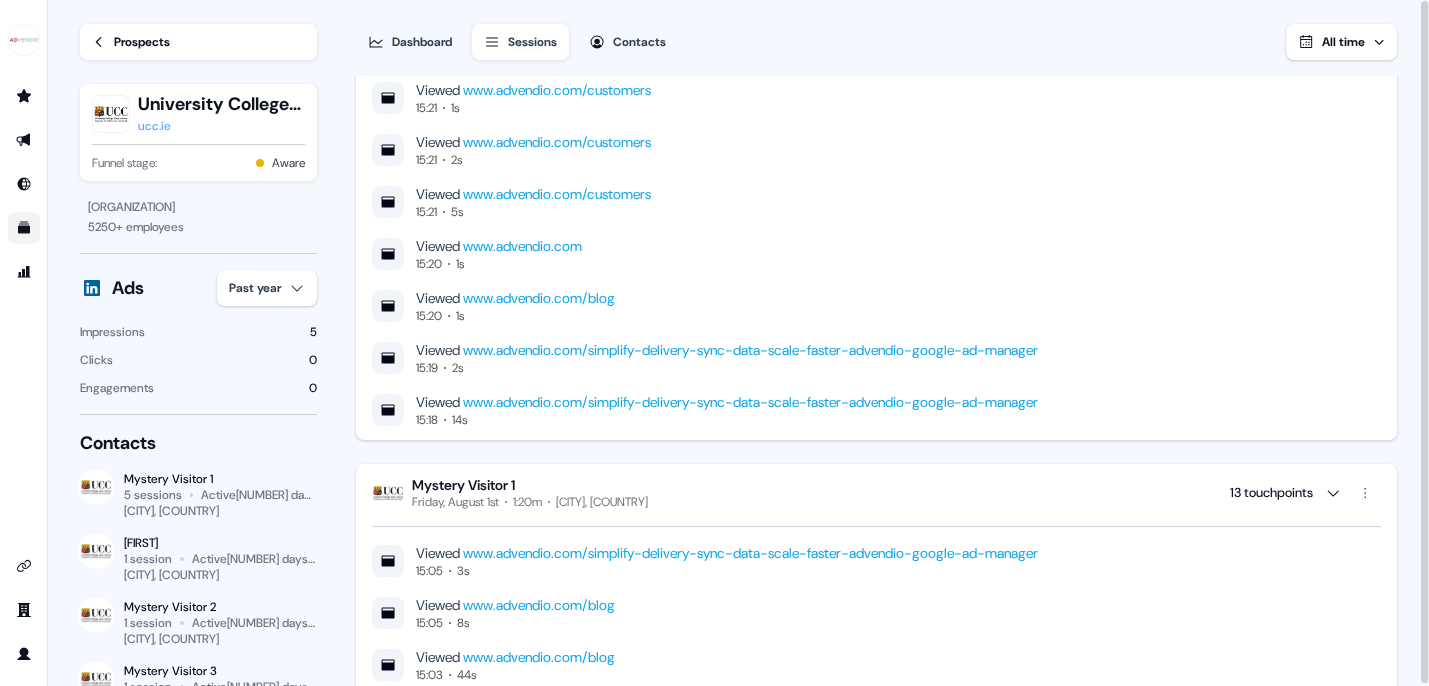 scroll, scrollTop: 592, scrollLeft: 0, axis: vertical 